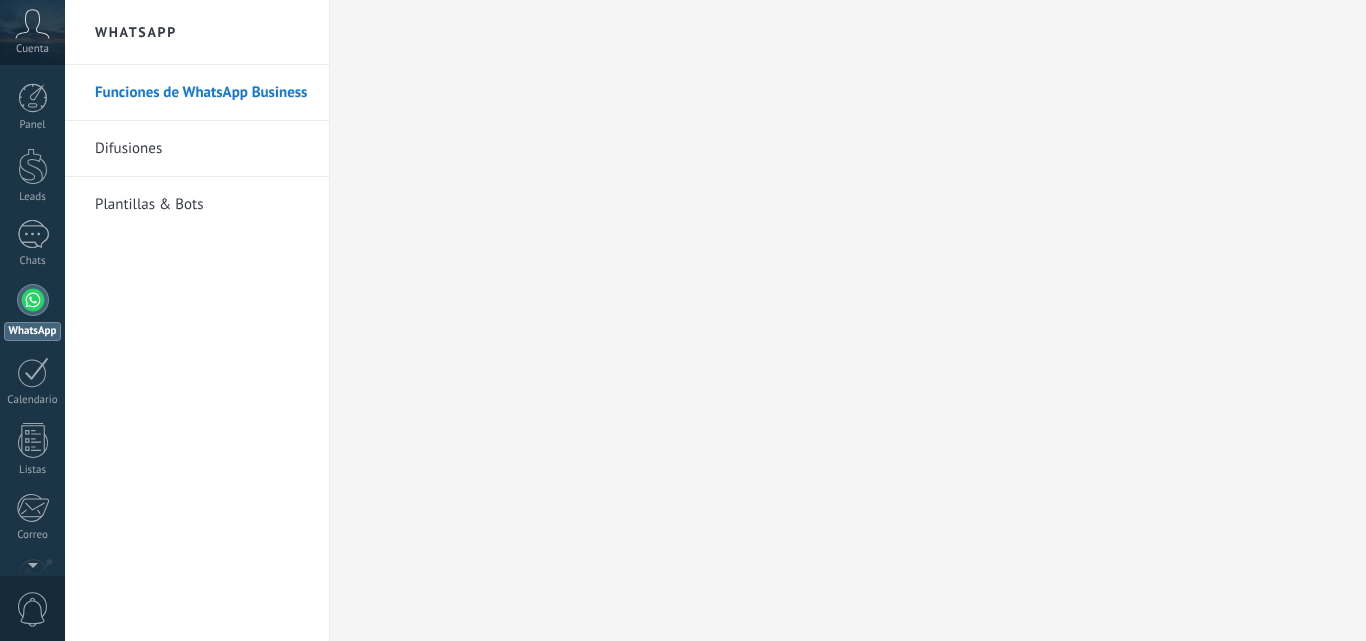 scroll, scrollTop: 0, scrollLeft: 0, axis: both 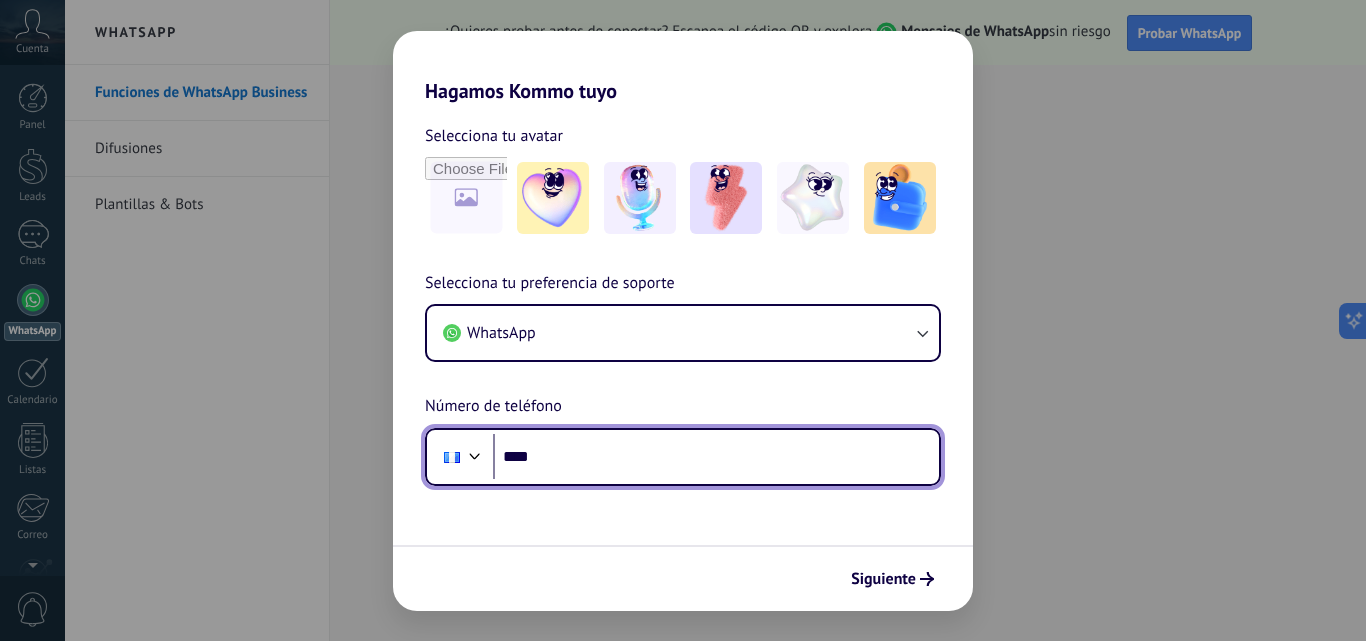 click on "****" at bounding box center (716, 457) 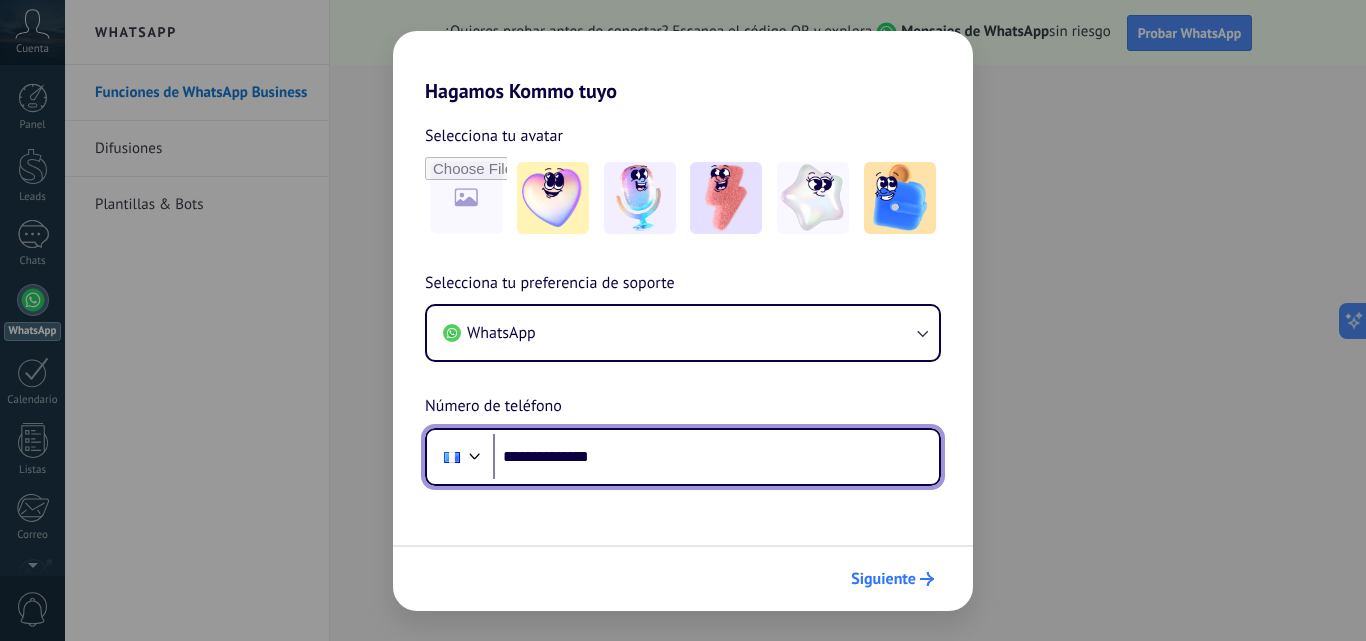 type on "**********" 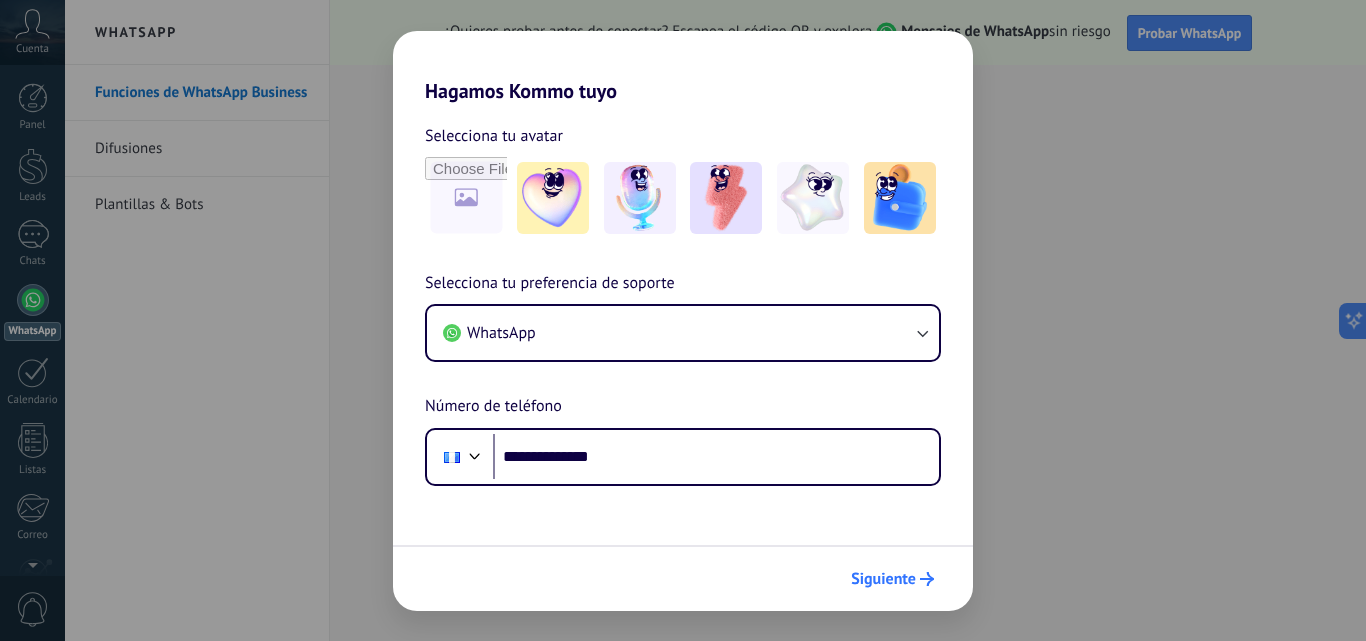 click on "Siguiente" at bounding box center [892, 579] 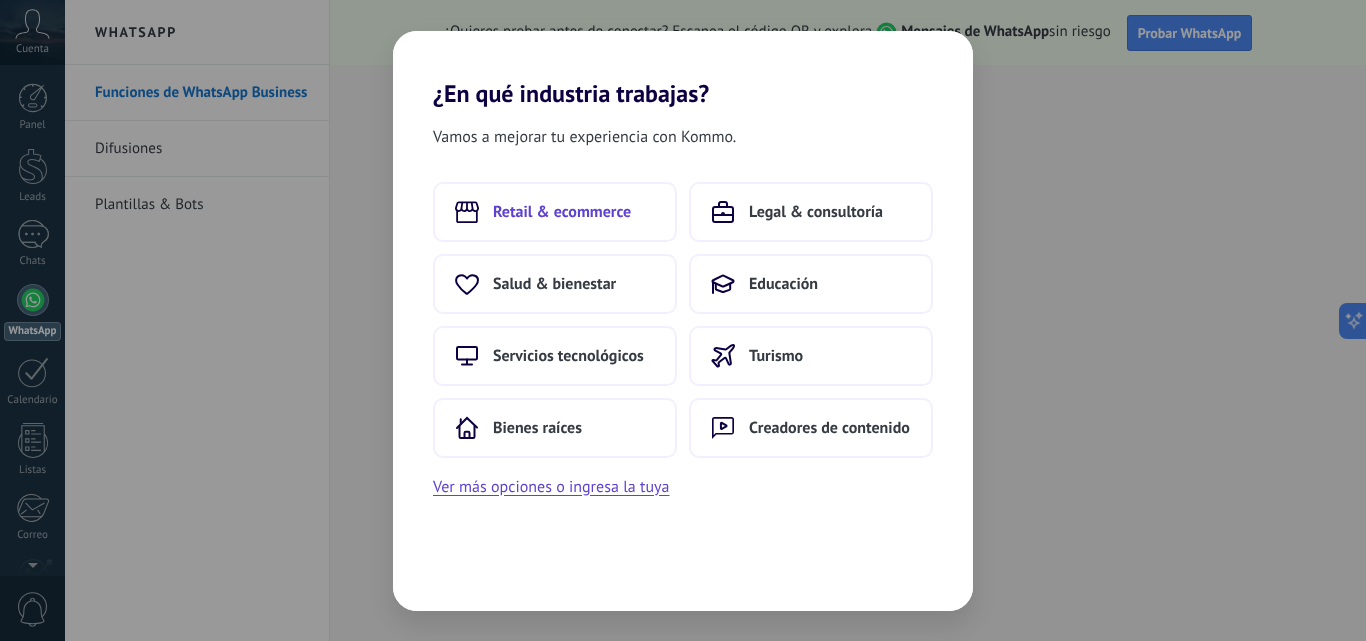 click on "Retail & ecommerce" at bounding box center [562, 212] 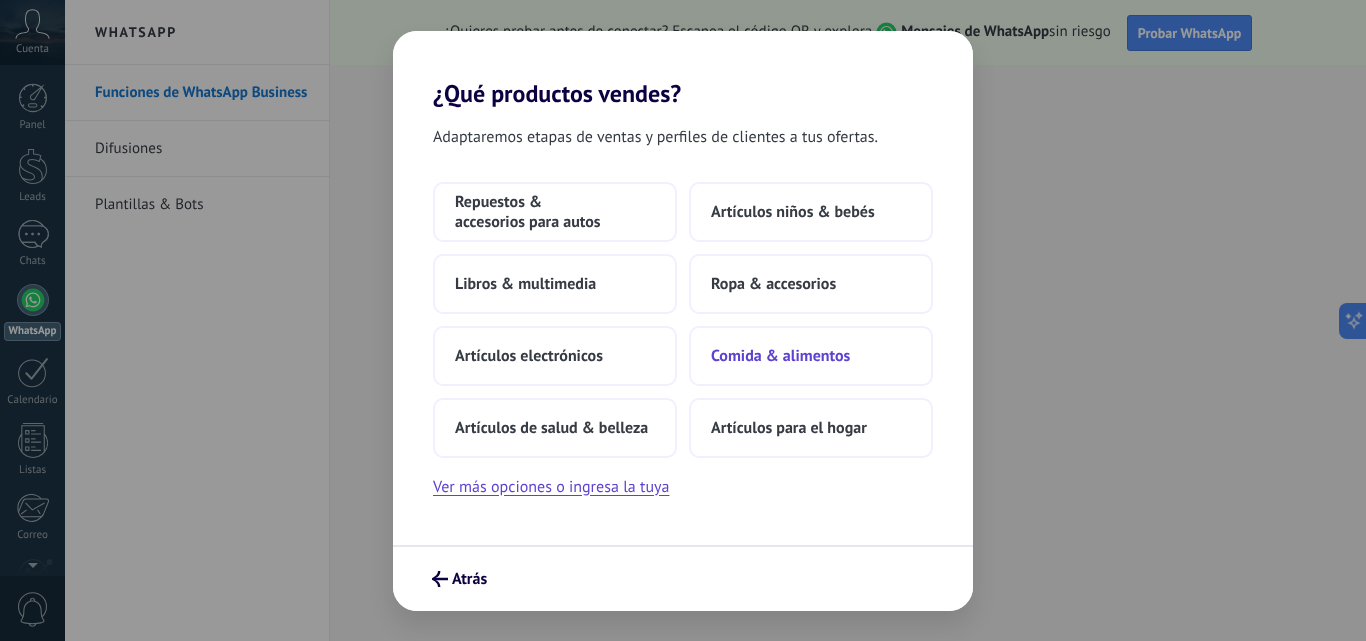 click on "Comida & alimentos" at bounding box center (555, 212) 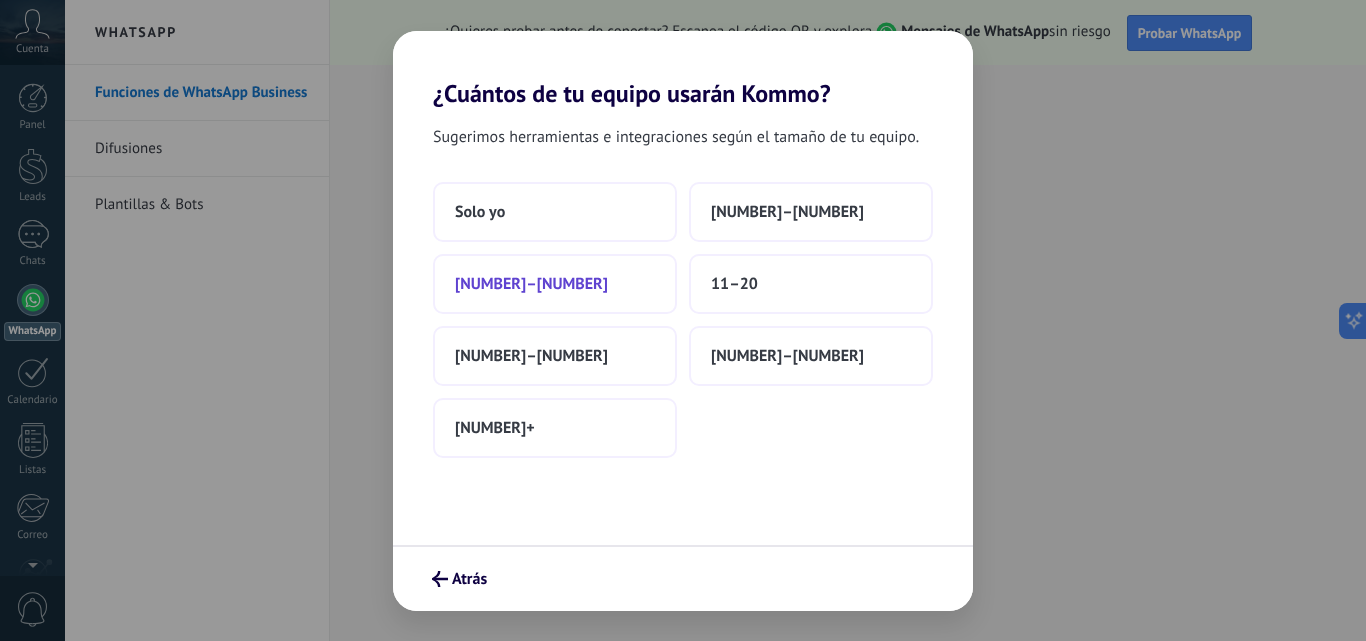 click on "6–10" at bounding box center (555, 284) 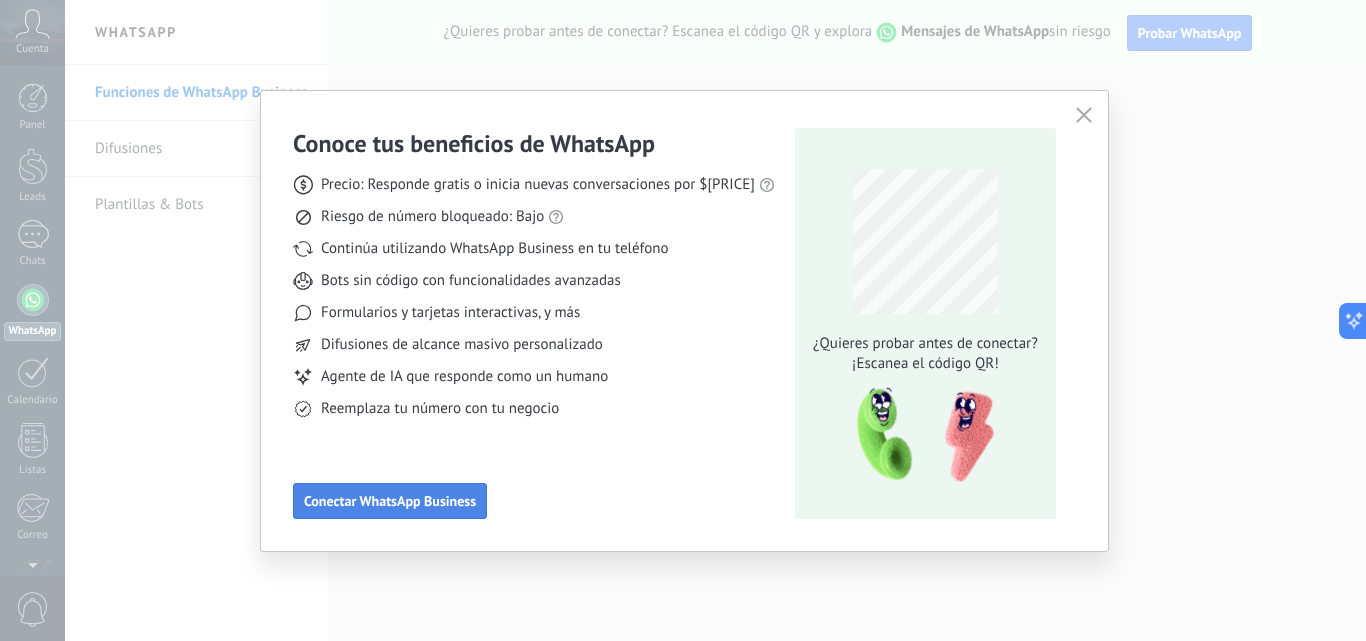 click on "Conectar WhatsApp Business" at bounding box center [390, 501] 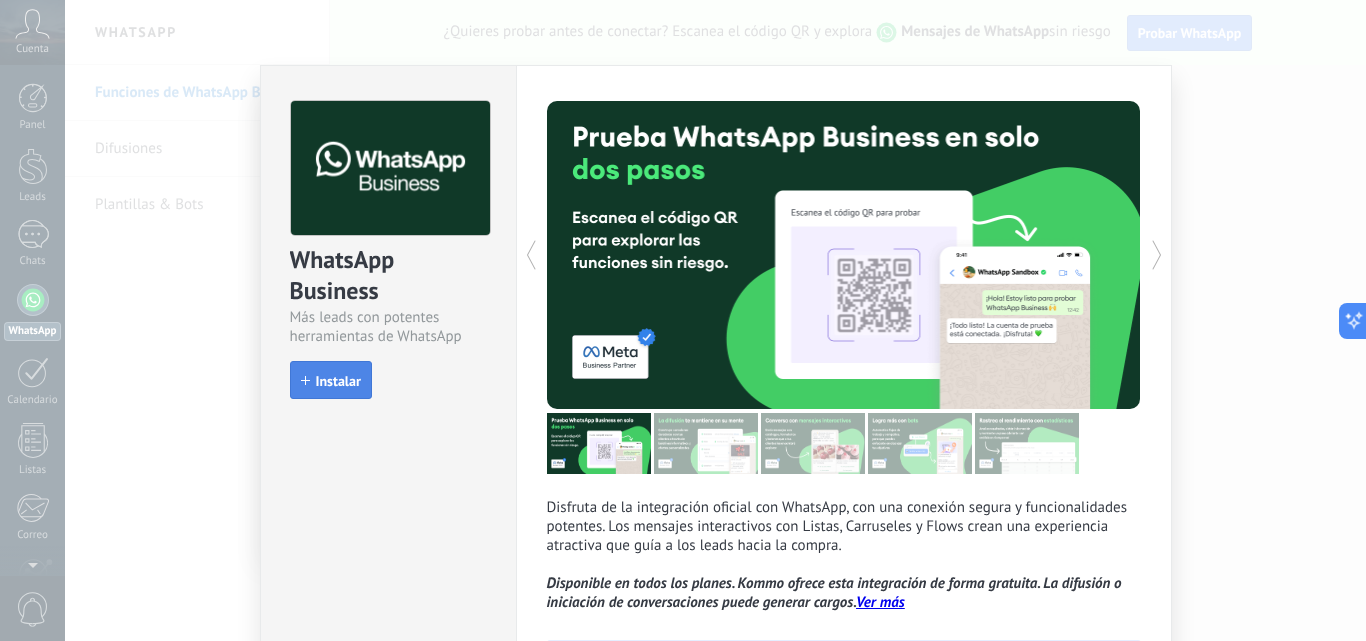 click on "Instalar" at bounding box center (331, 380) 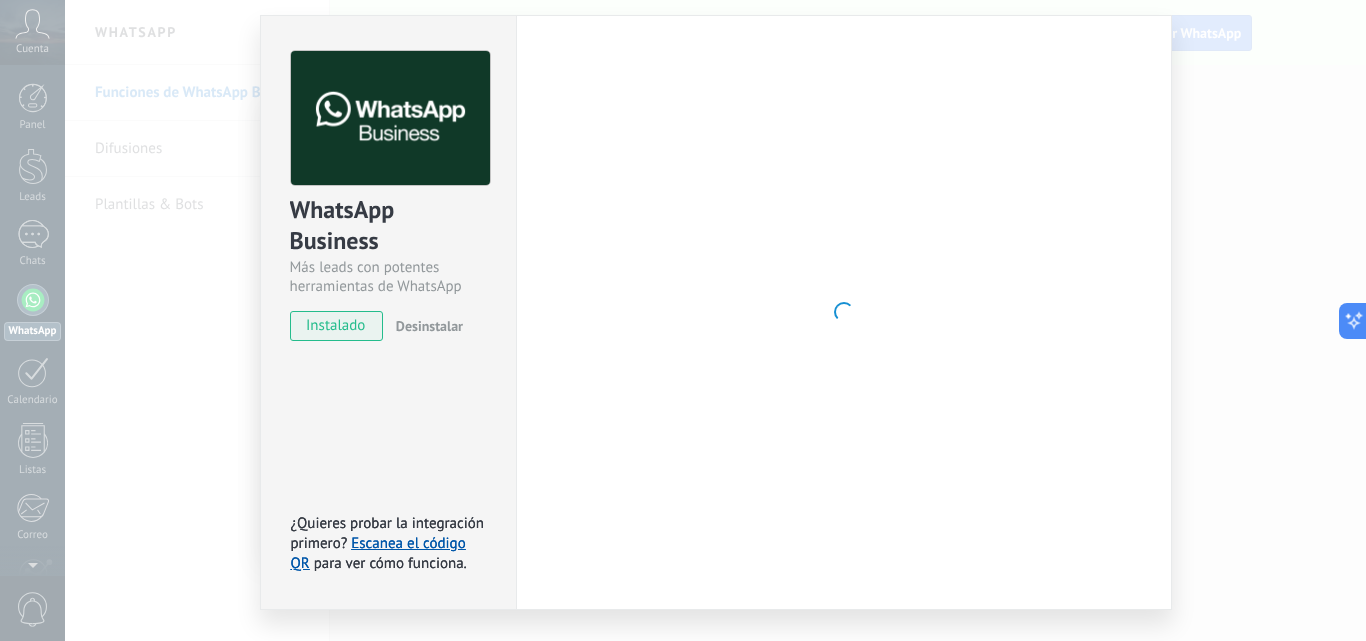 scroll, scrollTop: 20, scrollLeft: 0, axis: vertical 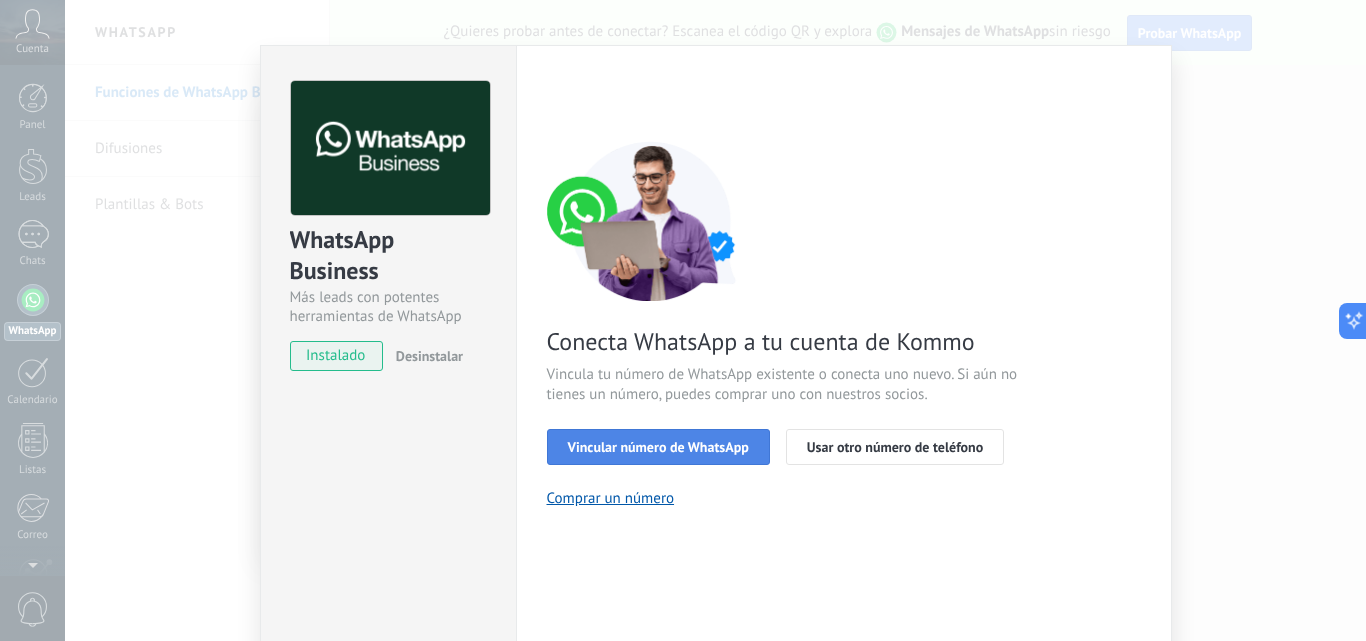 click on "Vincular número de WhatsApp" at bounding box center [658, 447] 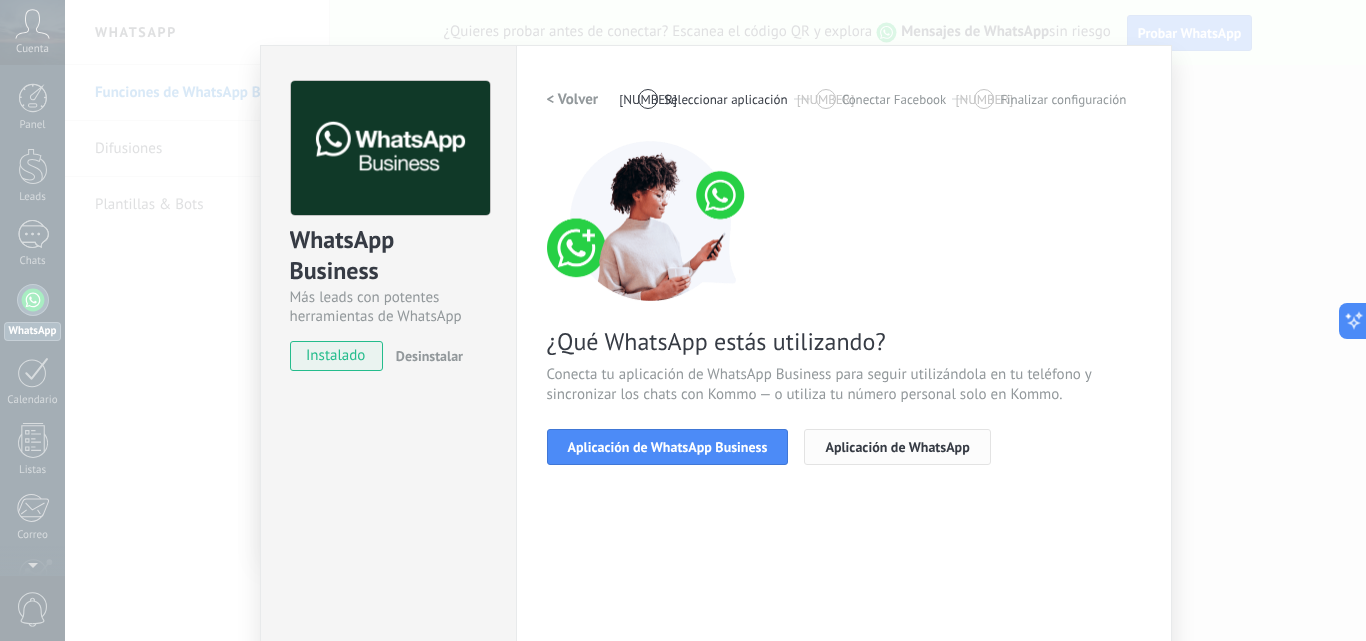 click on "Aplicación de WhatsApp" at bounding box center [897, 447] 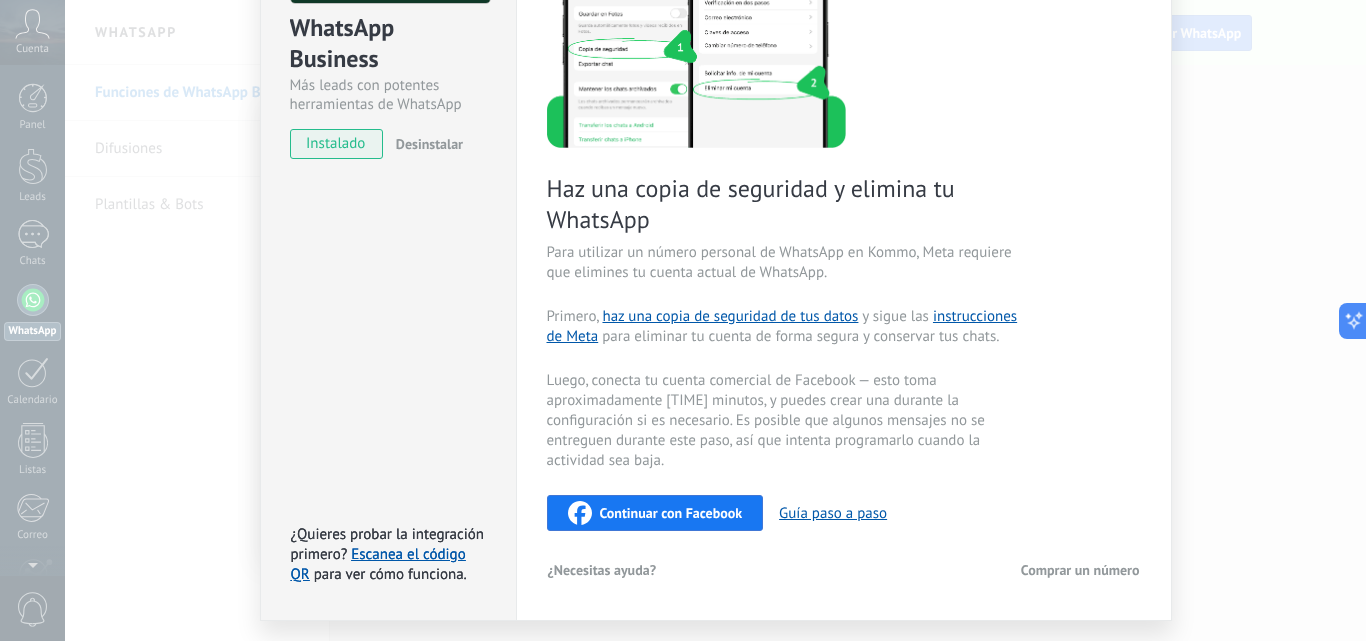 scroll, scrollTop: 233, scrollLeft: 0, axis: vertical 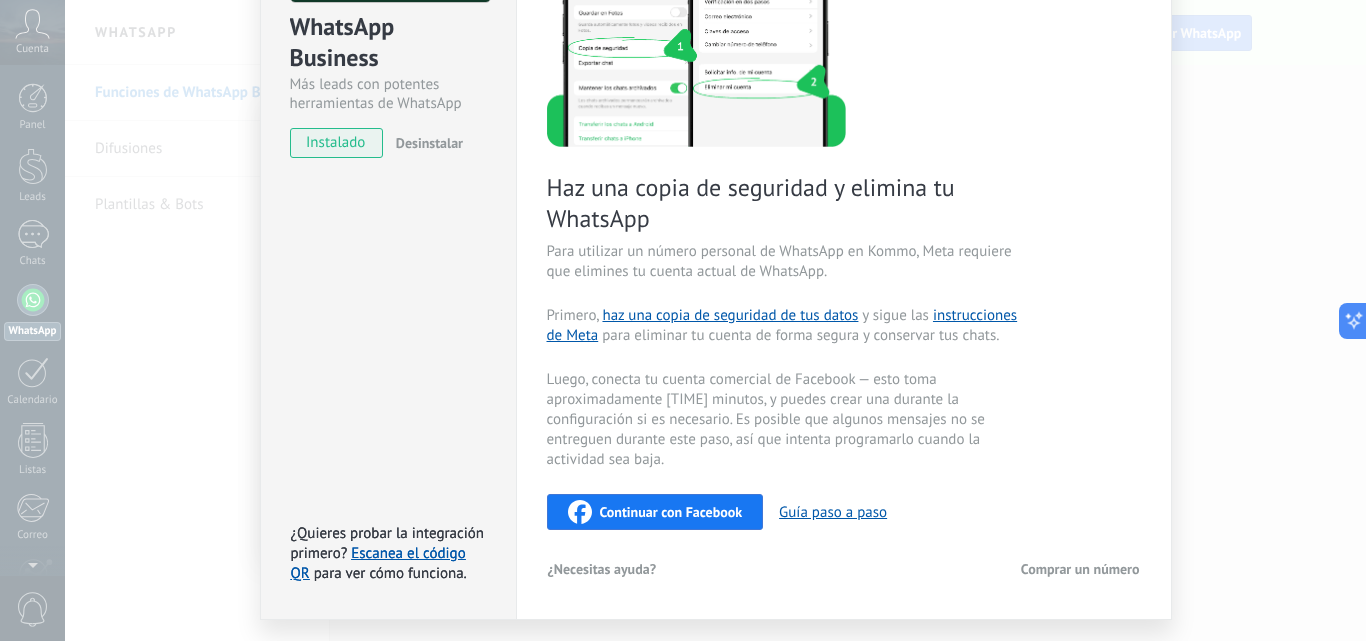 click on "Continuar con Facebook" at bounding box center (671, 512) 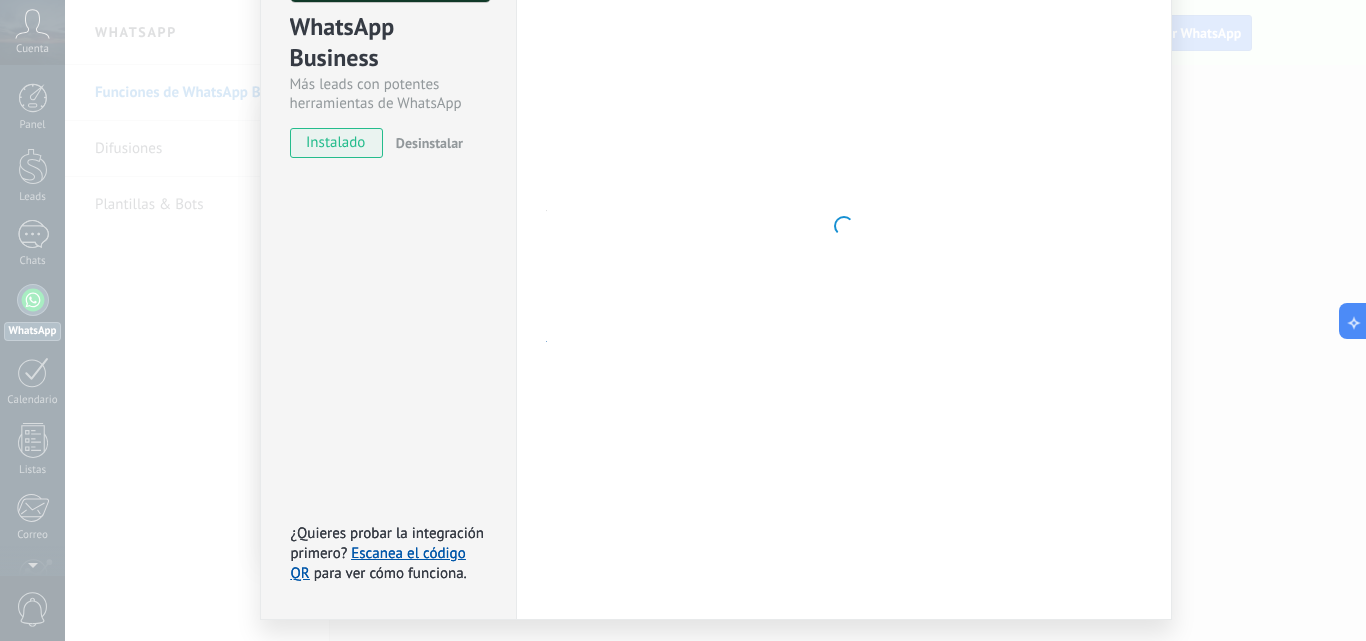 click at bounding box center [844, 226] 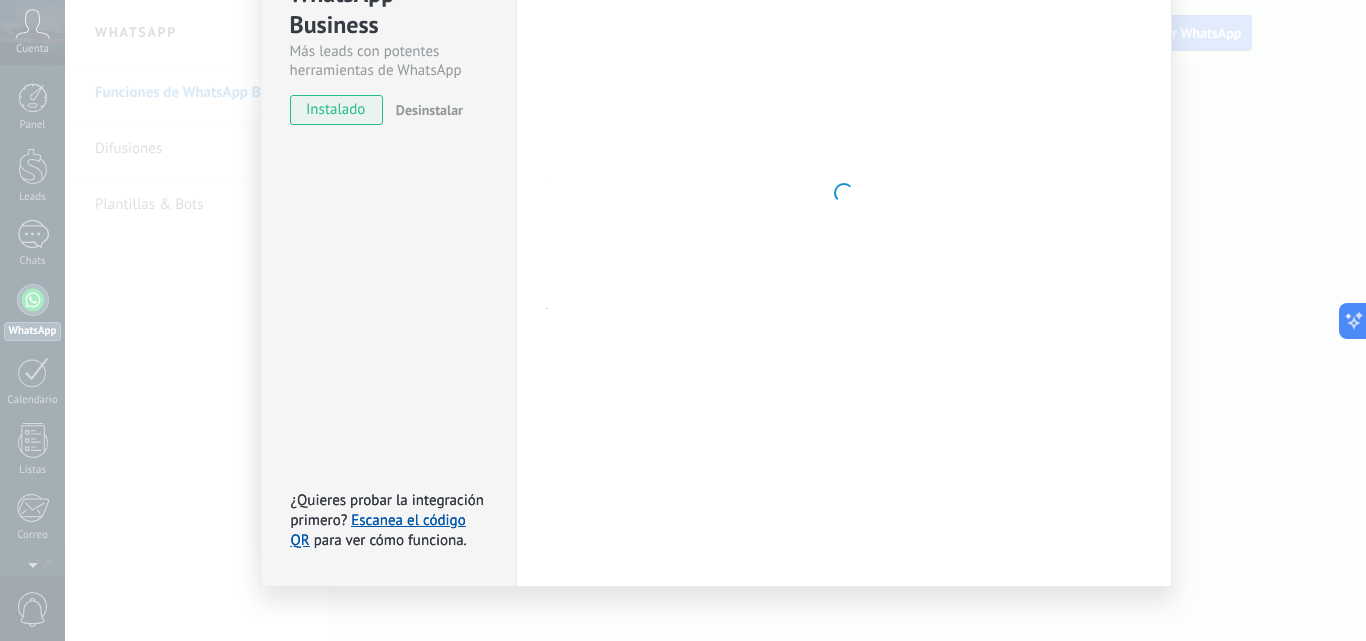 scroll, scrollTop: 0, scrollLeft: 0, axis: both 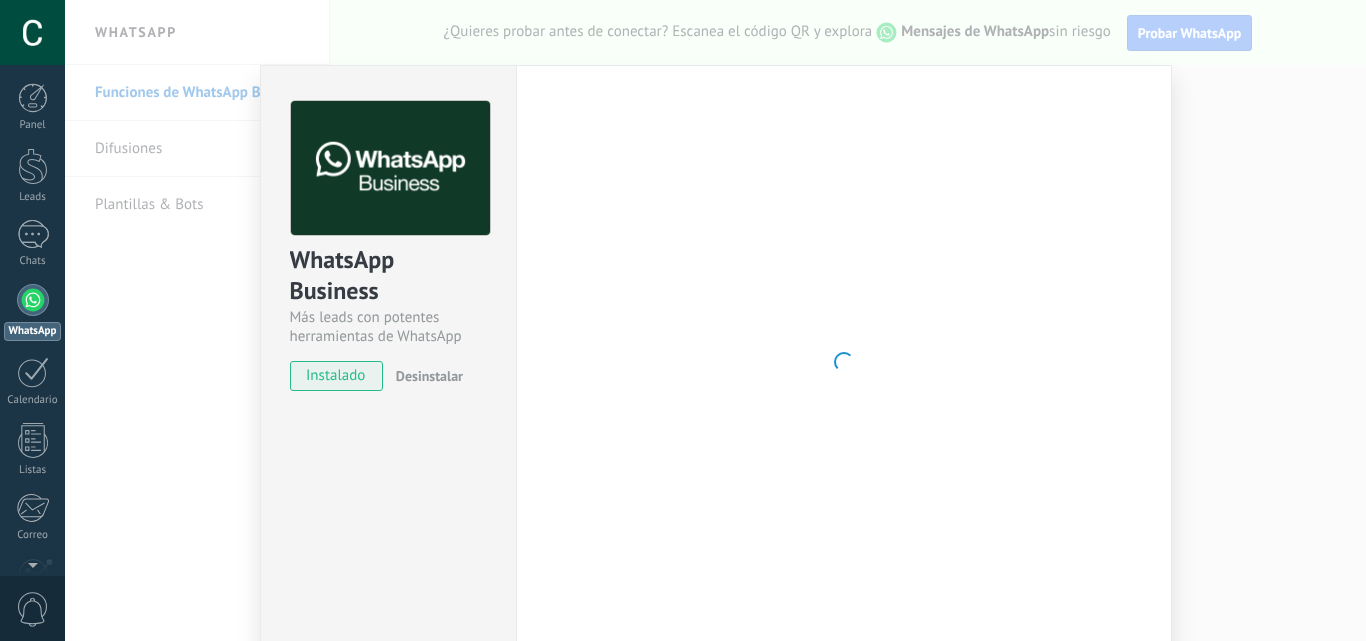 click on "WhatsApp Cloud API más _: Guardar ¿Necesitas una prueba? Escanea el código QR para ver cómo funcionan los mensajes." at bounding box center [715, 320] 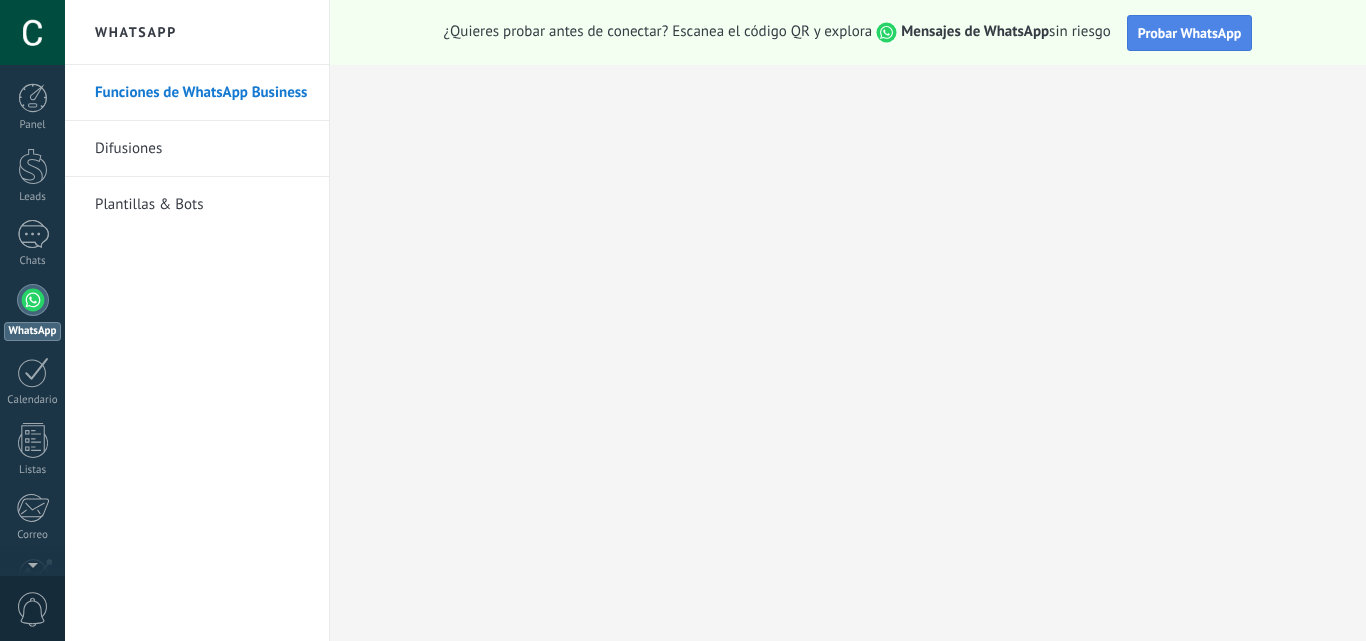 click on "Probar WhatsApp" at bounding box center (1190, 33) 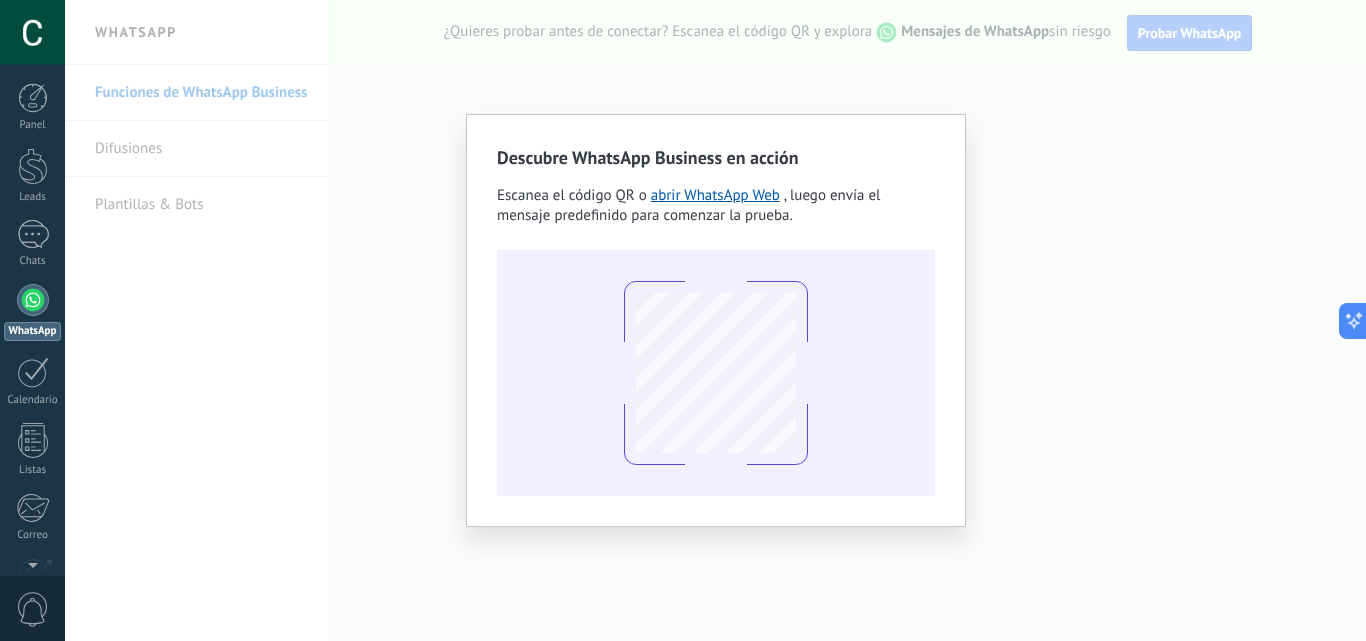 drag, startPoint x: 307, startPoint y: 127, endPoint x: 325, endPoint y: 148, distance: 27.658634 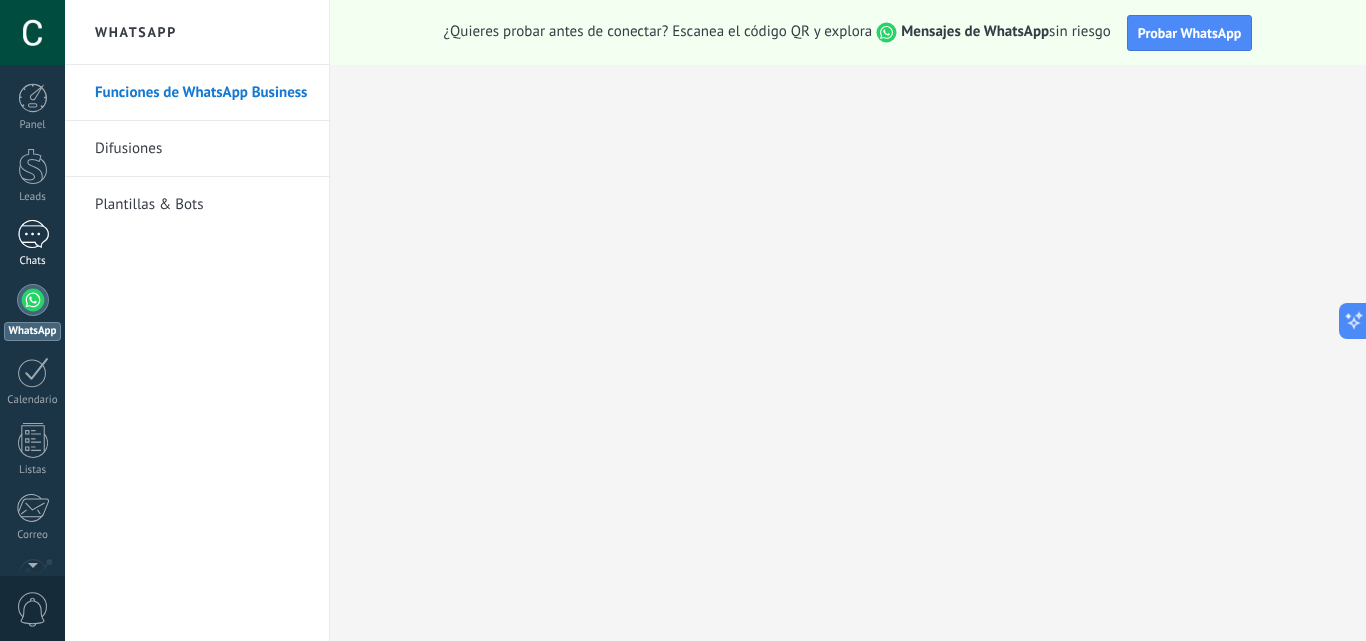 click at bounding box center (33, 234) 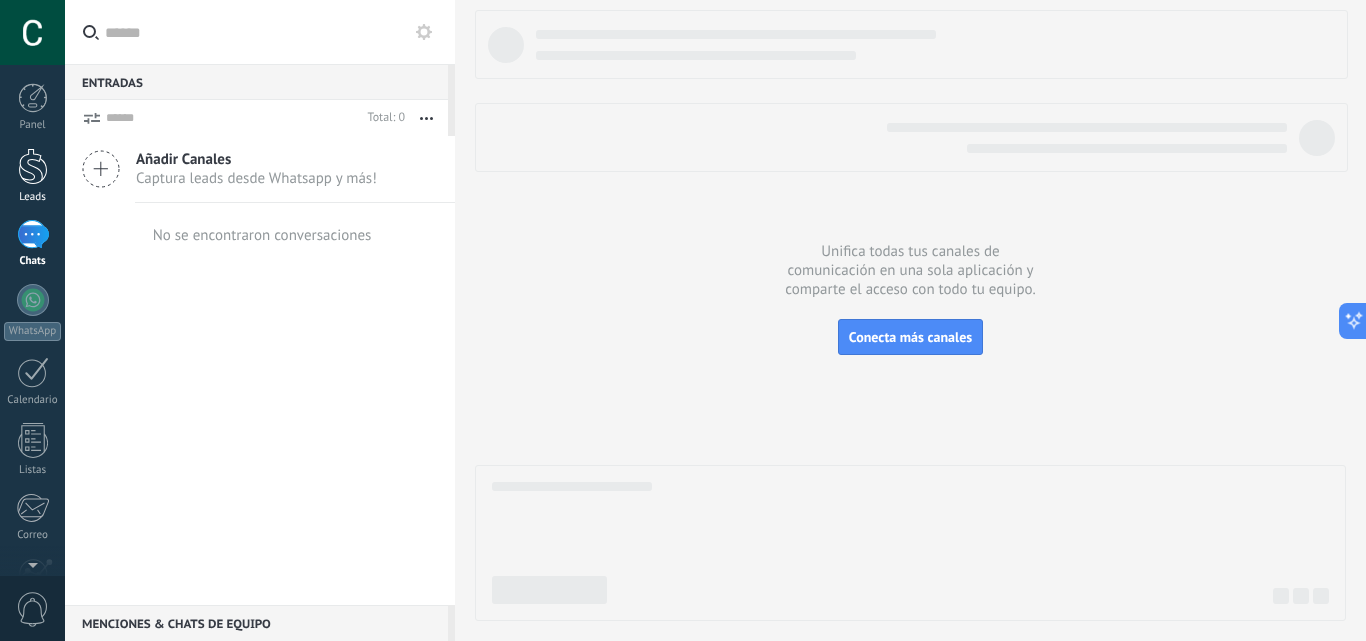 click at bounding box center [33, 166] 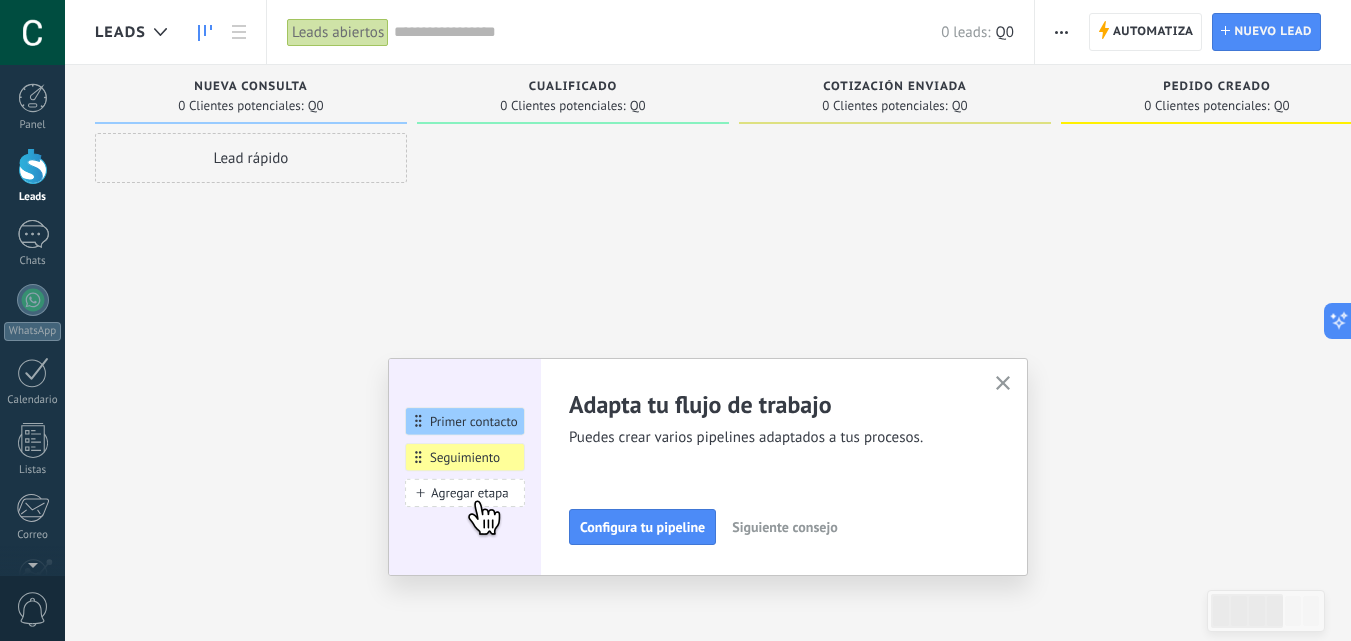 click at bounding box center [1003, 384] 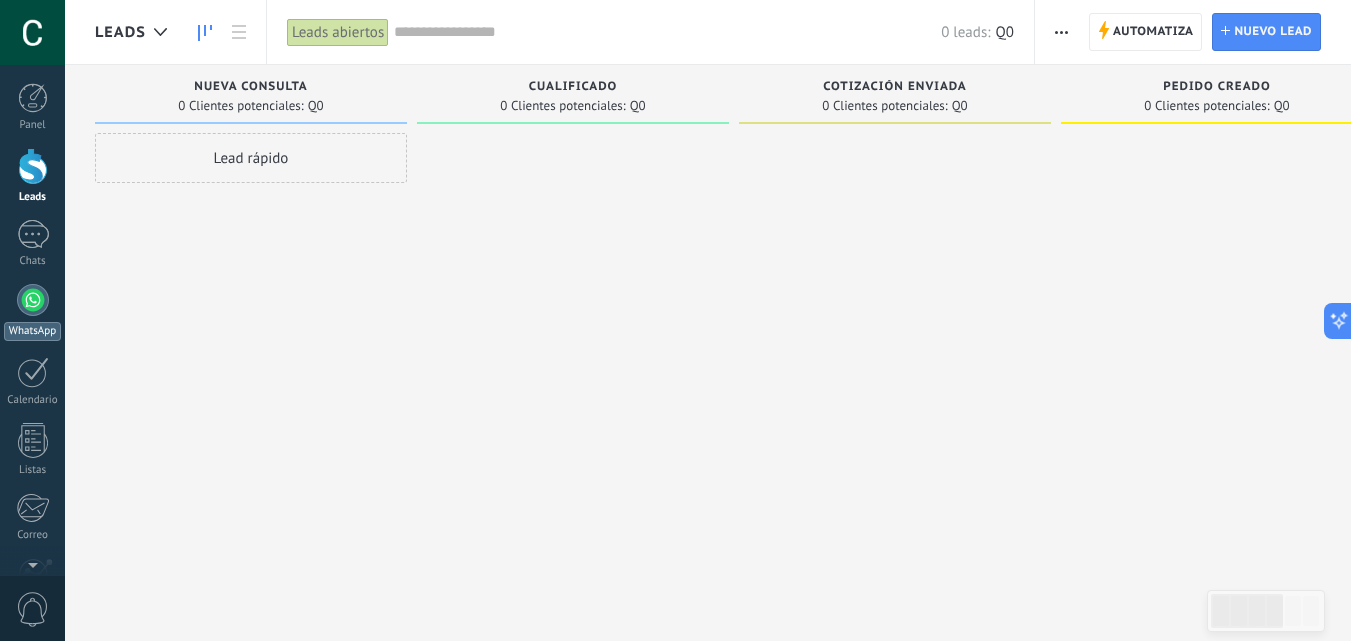 click at bounding box center (33, 300) 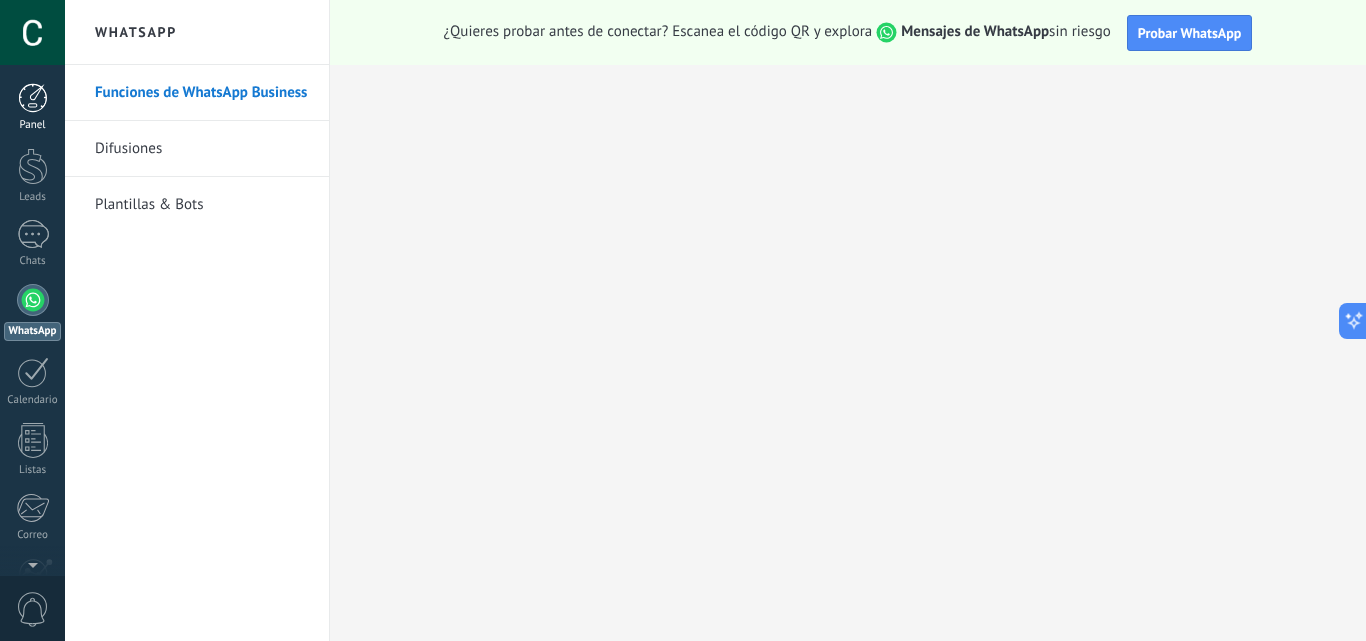 click at bounding box center [33, 98] 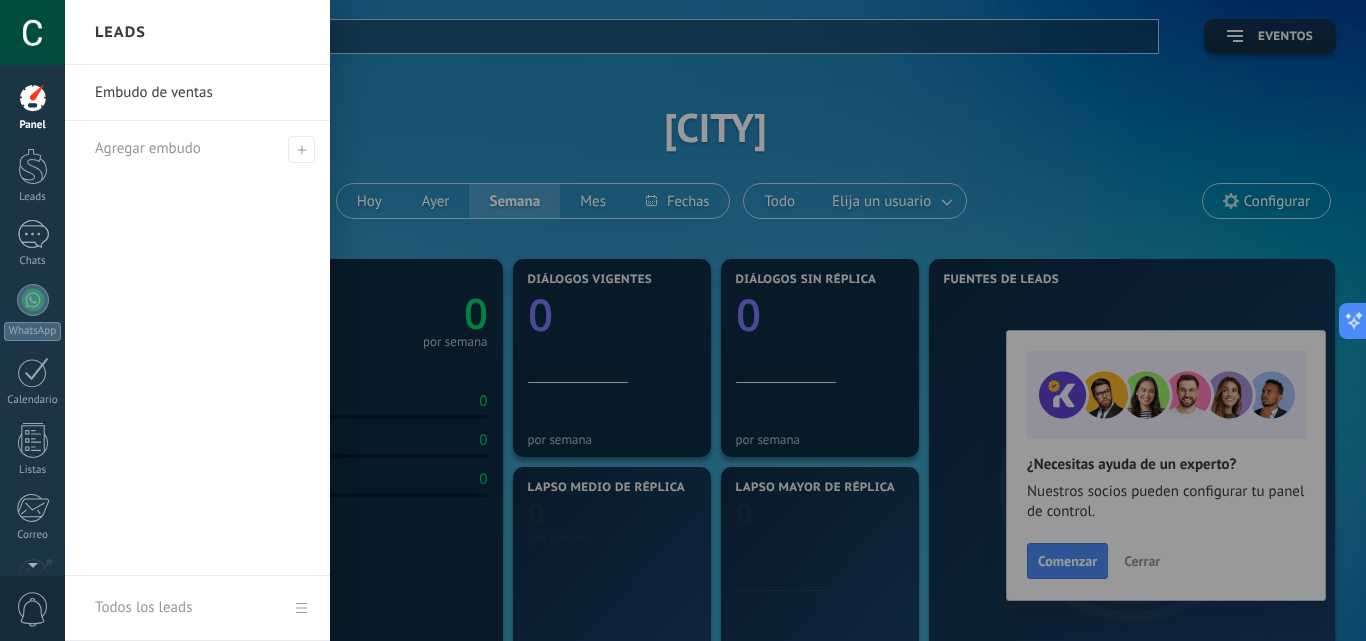 click at bounding box center (748, 320) 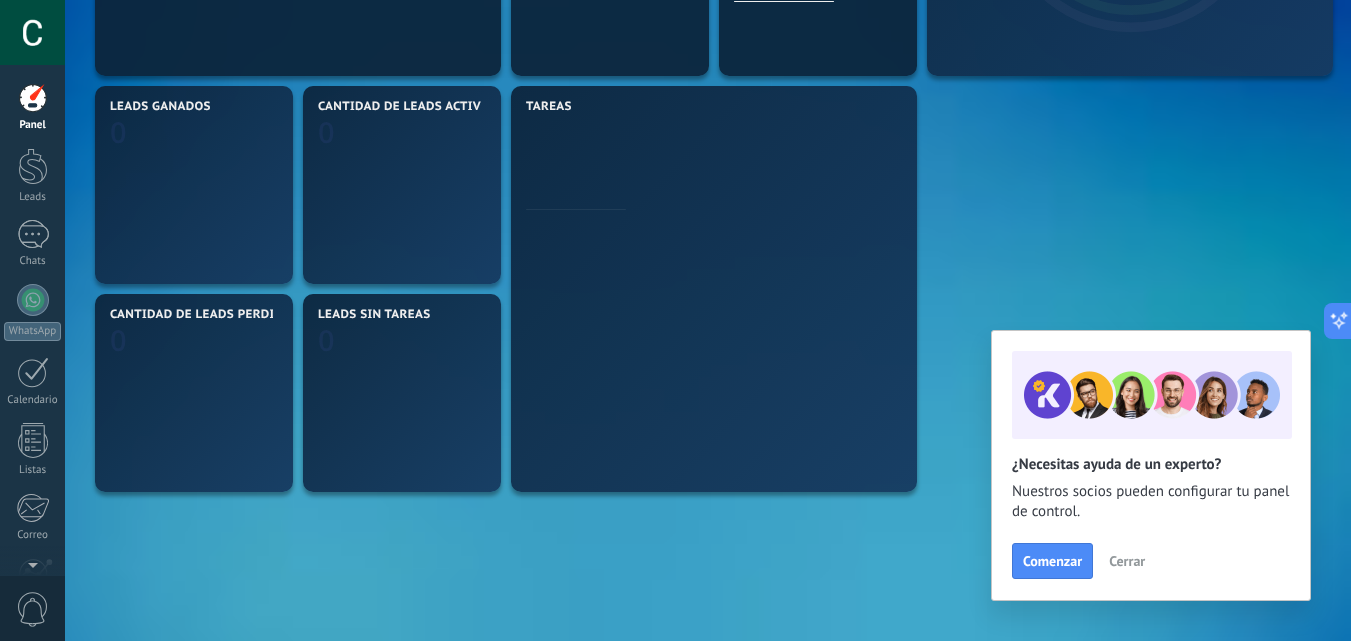 scroll, scrollTop: 0, scrollLeft: 0, axis: both 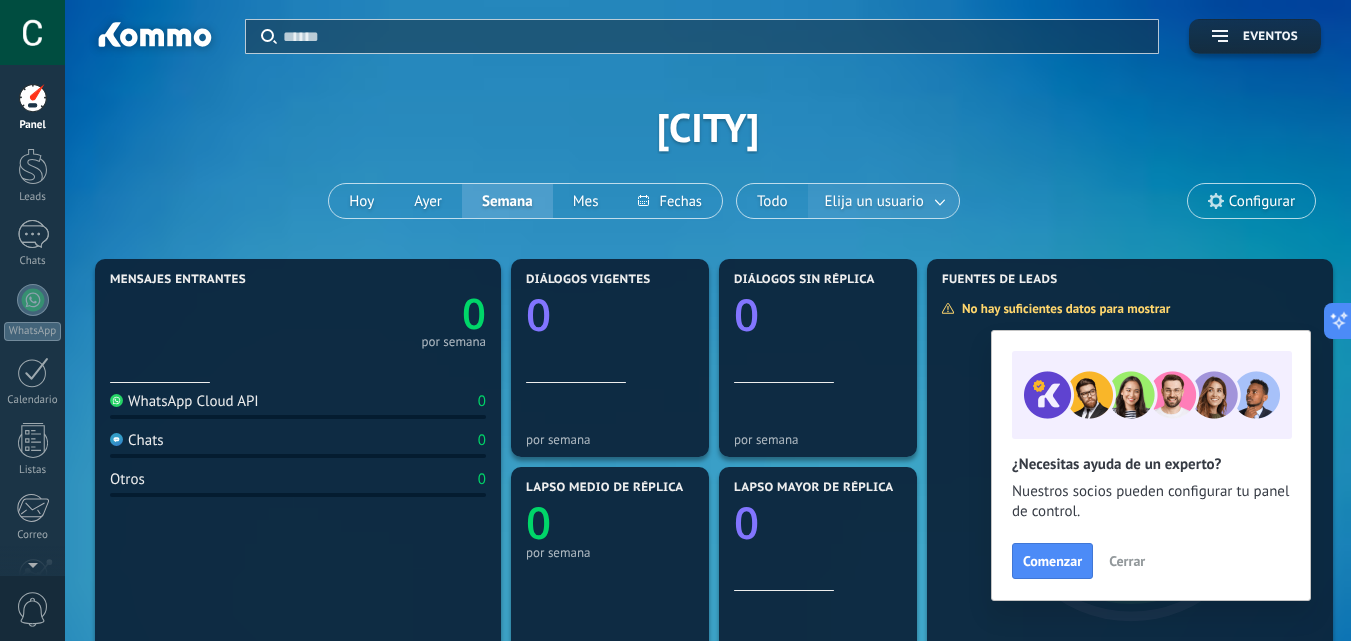 click on "Elija un usuario" at bounding box center [874, 201] 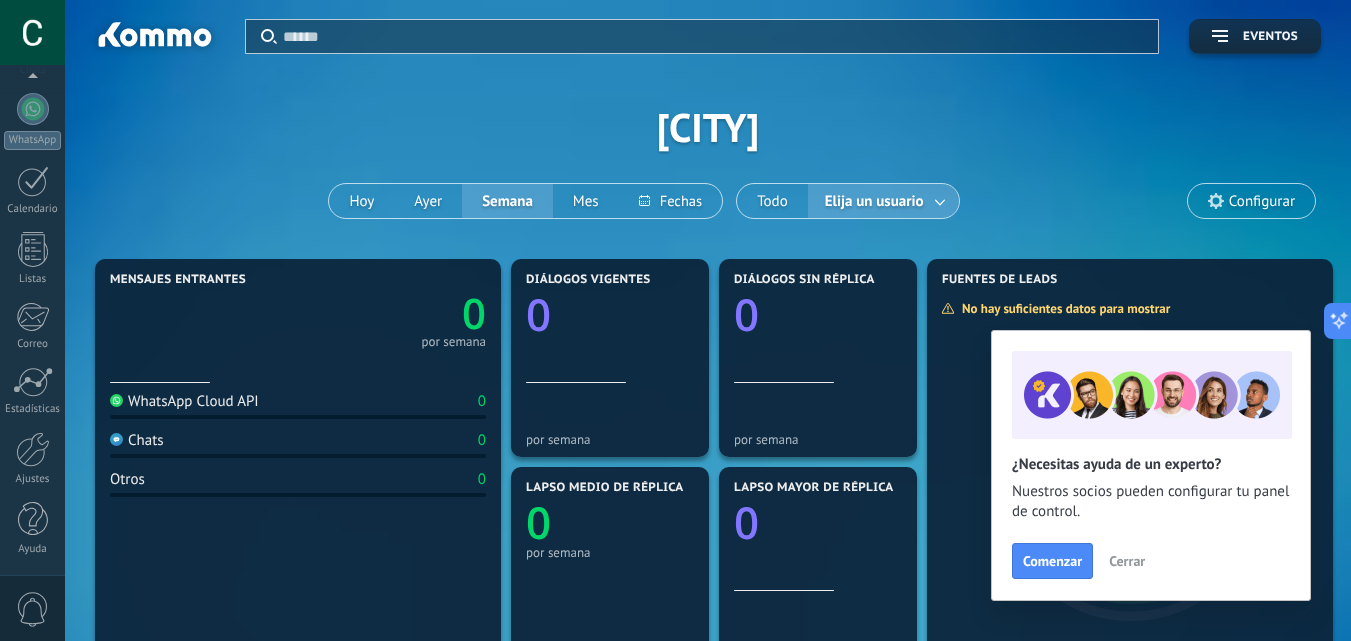 scroll, scrollTop: 191, scrollLeft: 0, axis: vertical 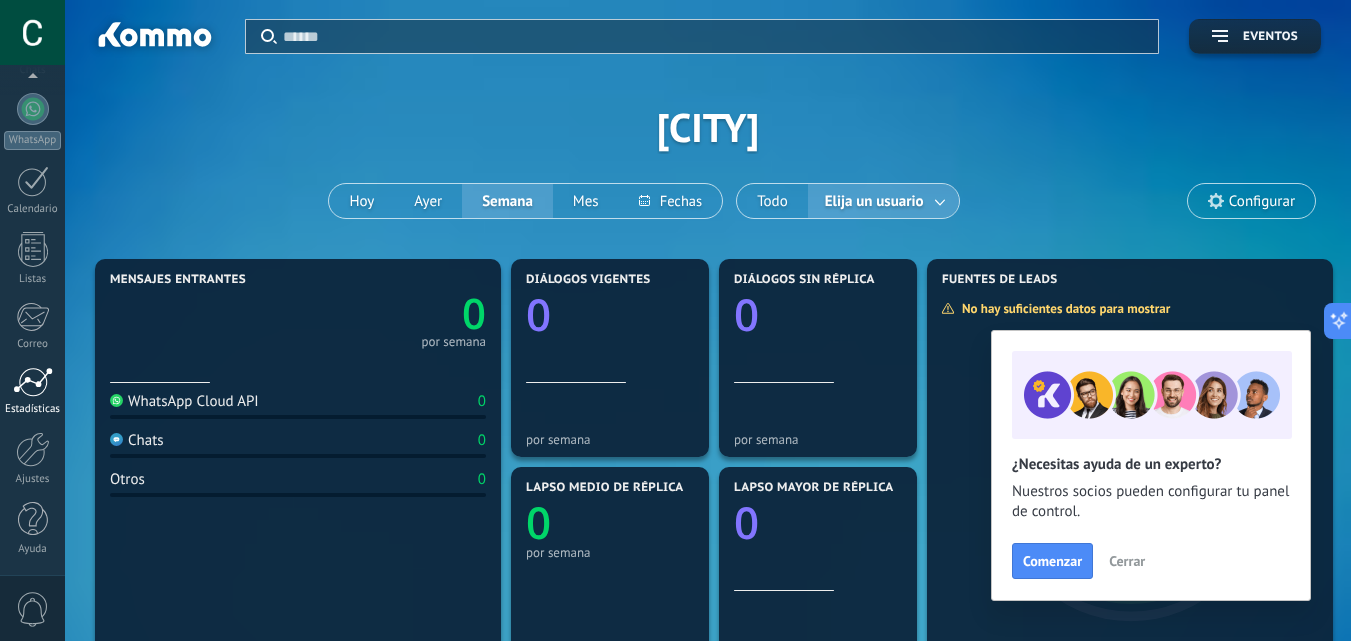 click at bounding box center [33, 382] 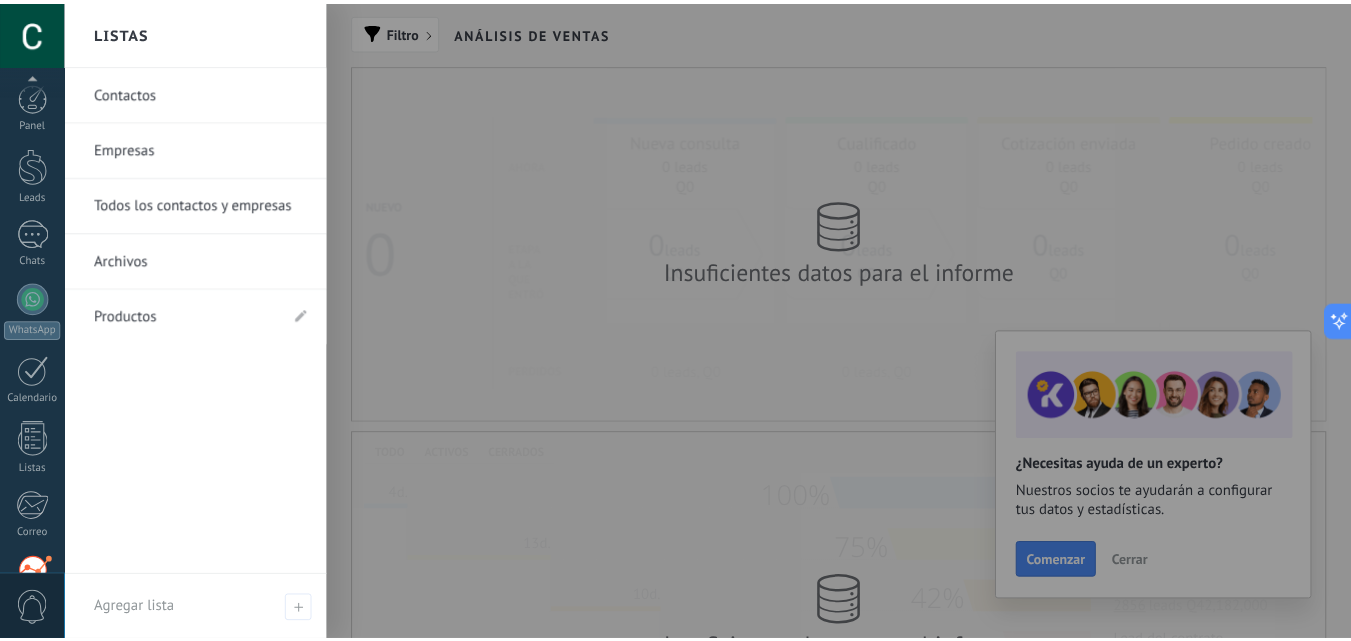 scroll, scrollTop: 191, scrollLeft: 0, axis: vertical 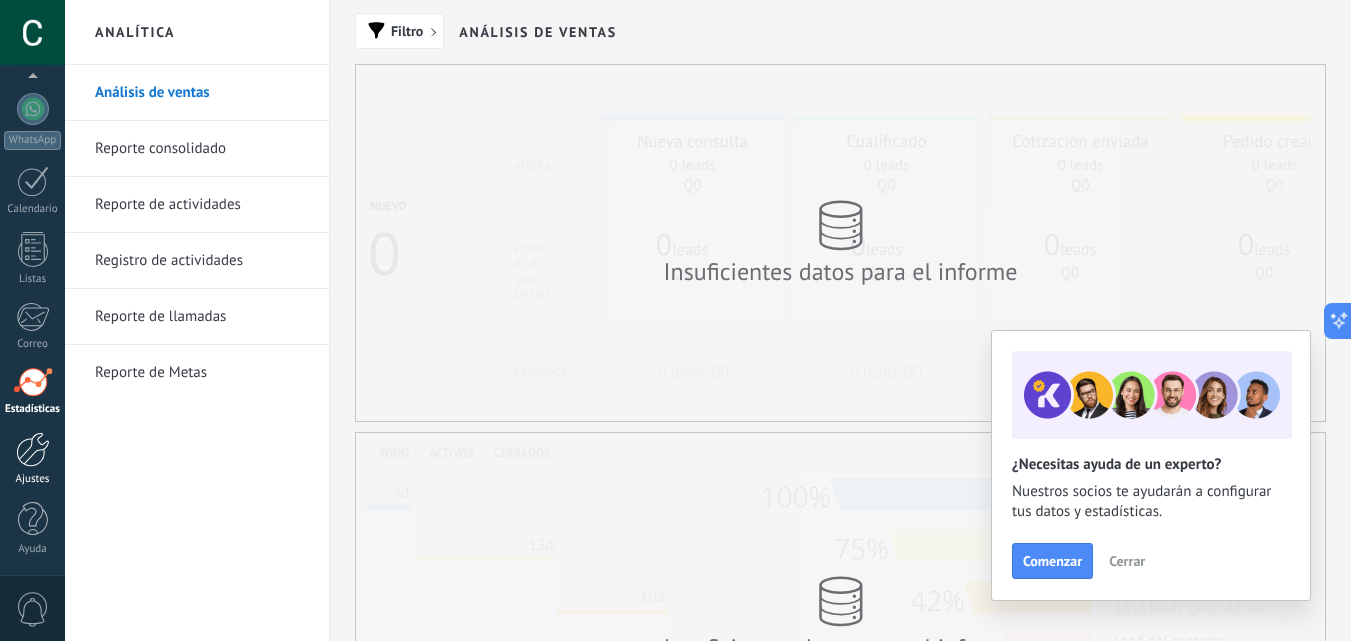 click at bounding box center [33, 449] 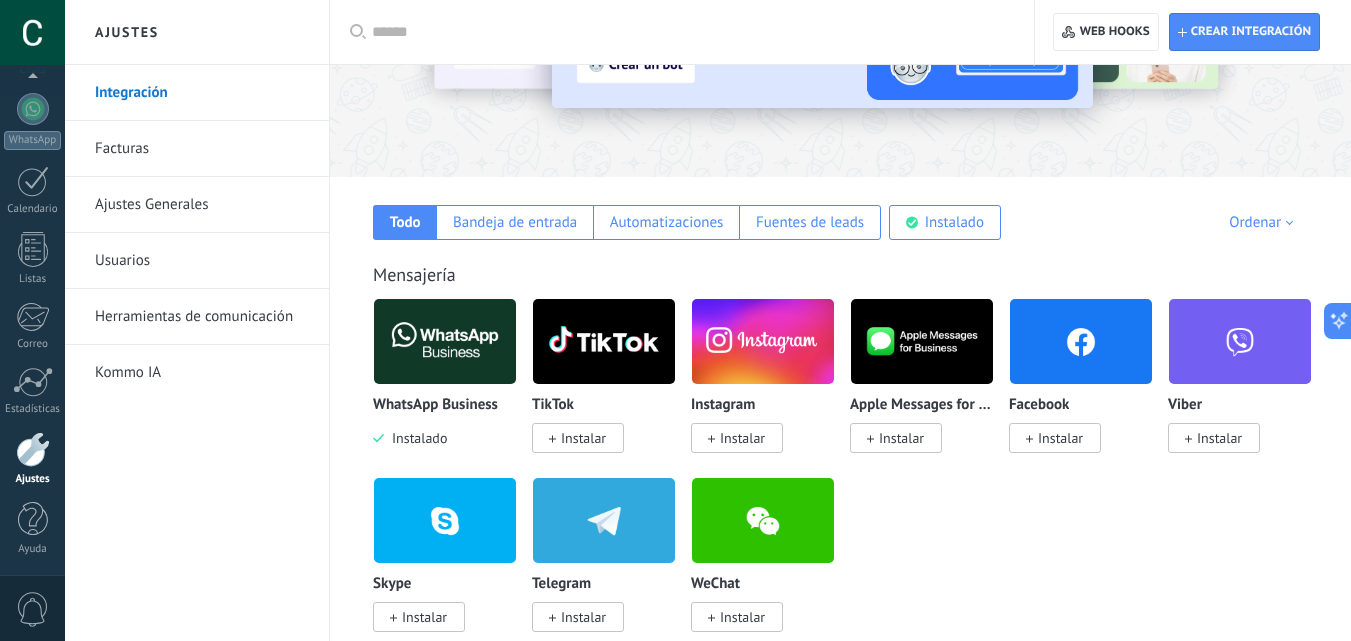 scroll, scrollTop: 215, scrollLeft: 0, axis: vertical 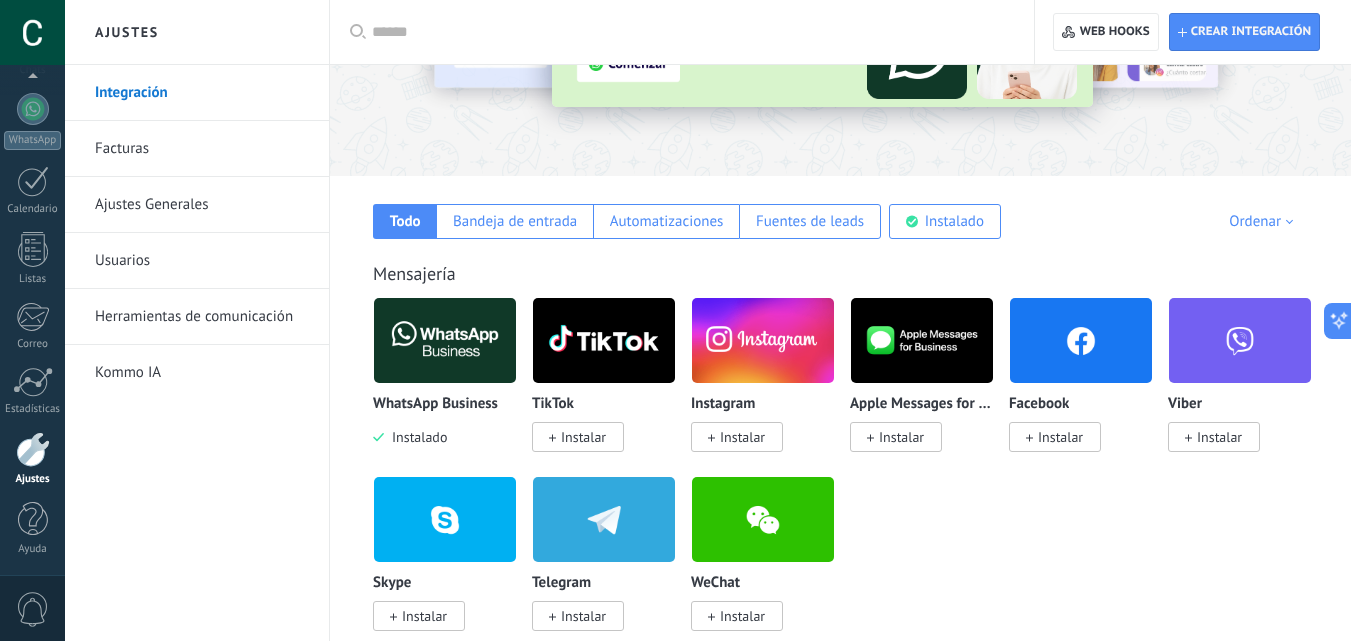click at bounding box center (689, 32) 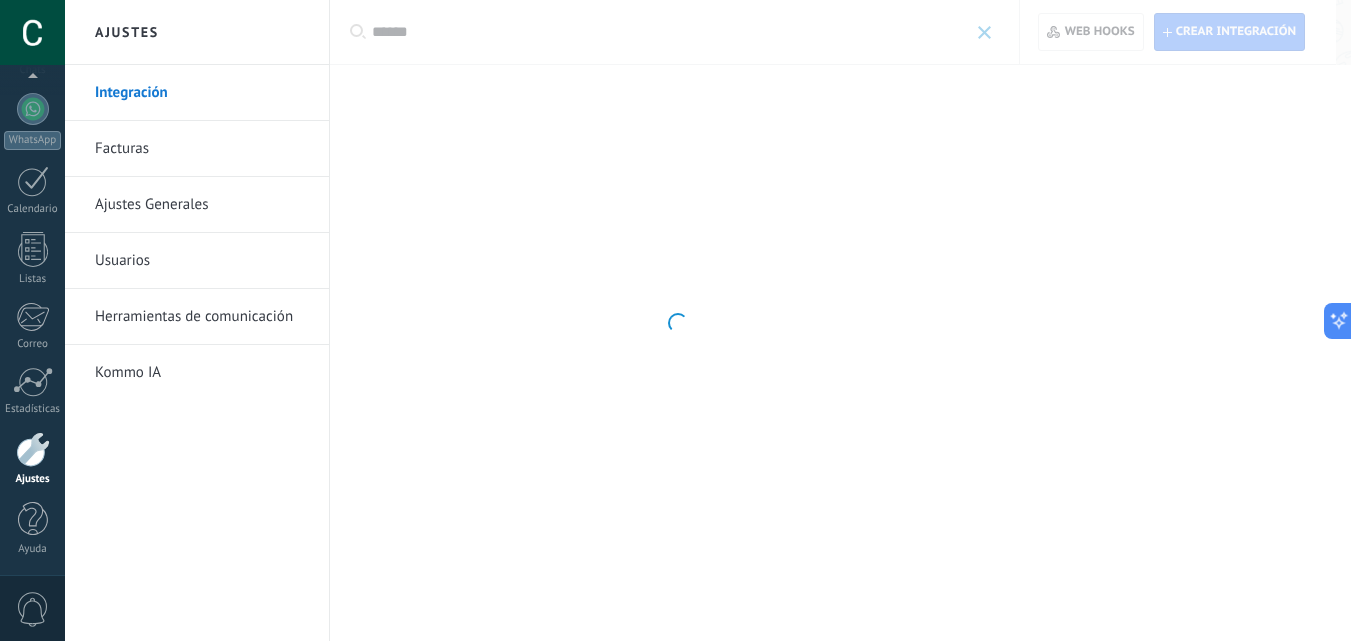 scroll, scrollTop: 0, scrollLeft: 0, axis: both 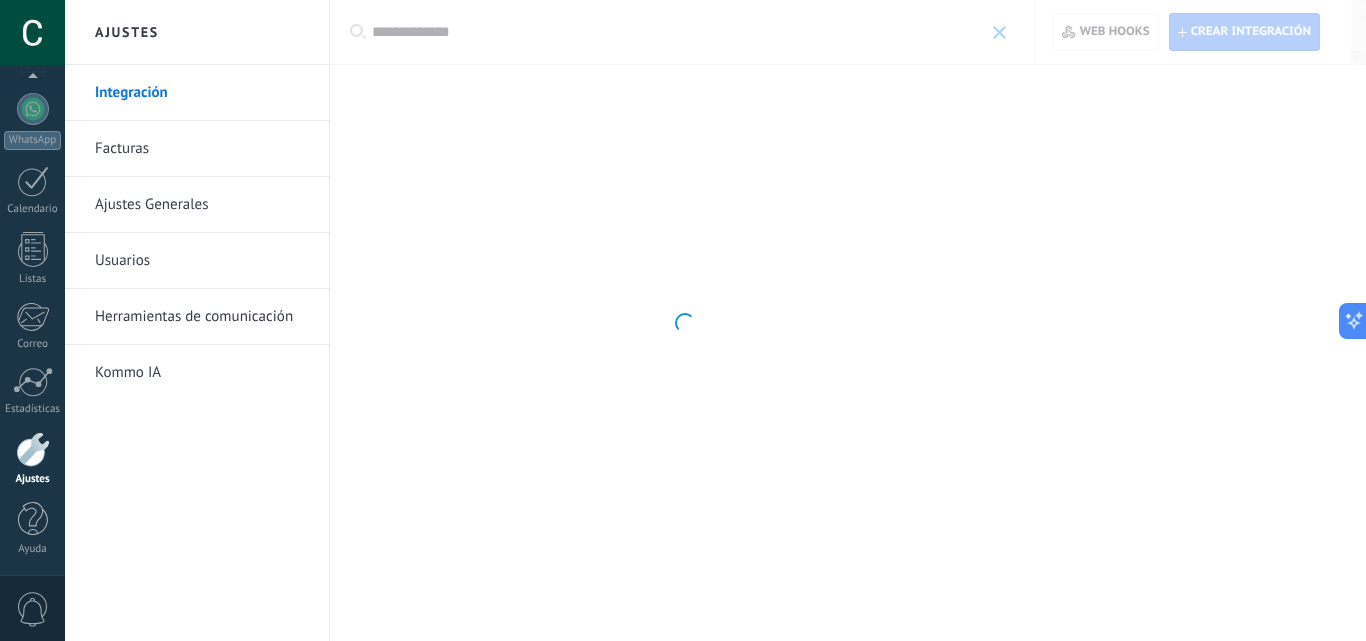 type on "**********" 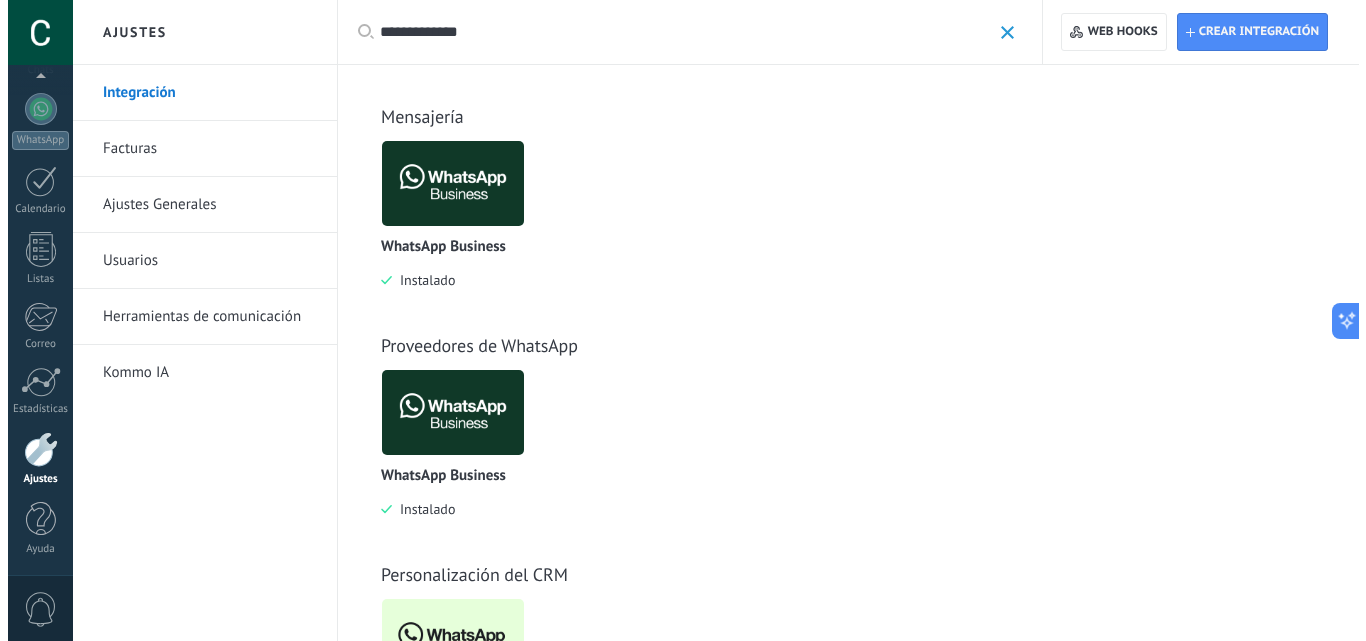 scroll, scrollTop: 161, scrollLeft: 0, axis: vertical 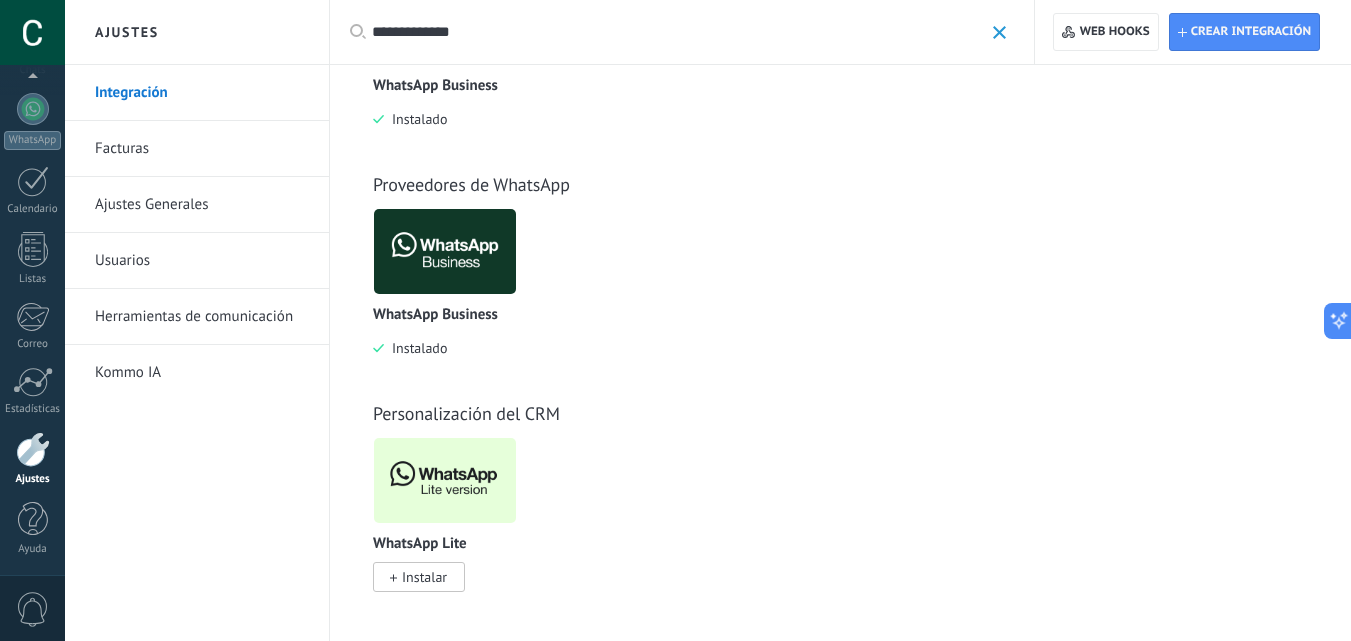 click on "Instalar" at bounding box center (424, 577) 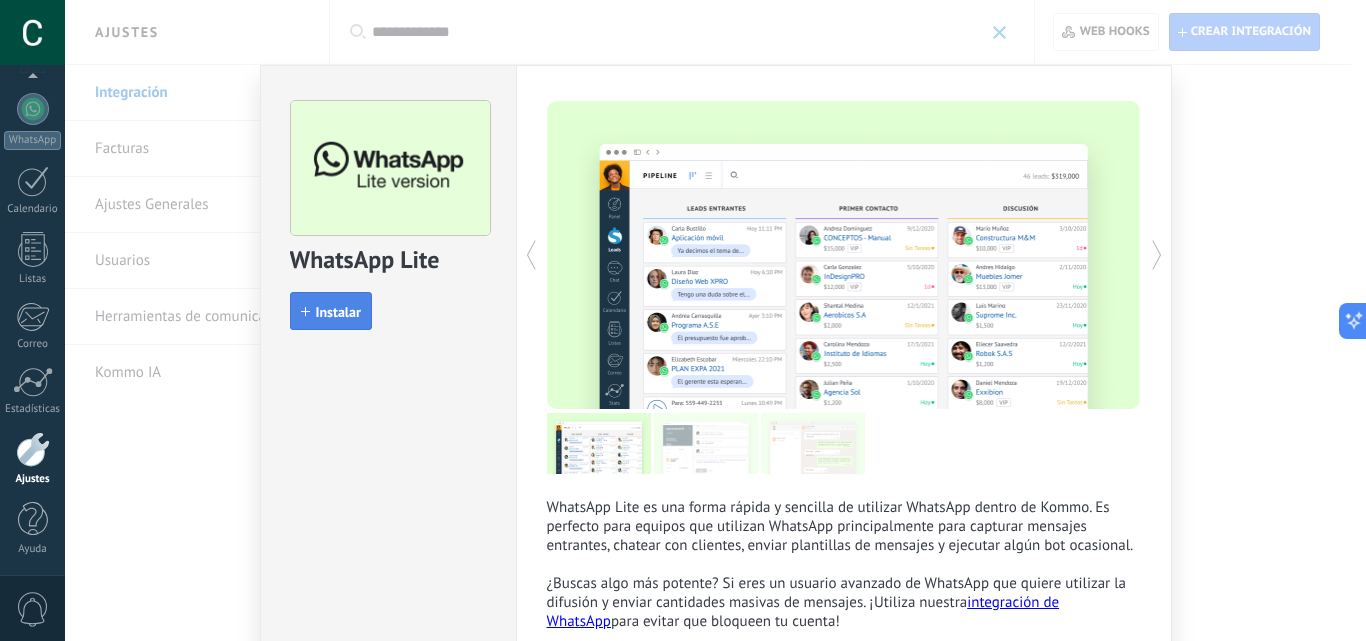 click on "Instalar" at bounding box center [338, 312] 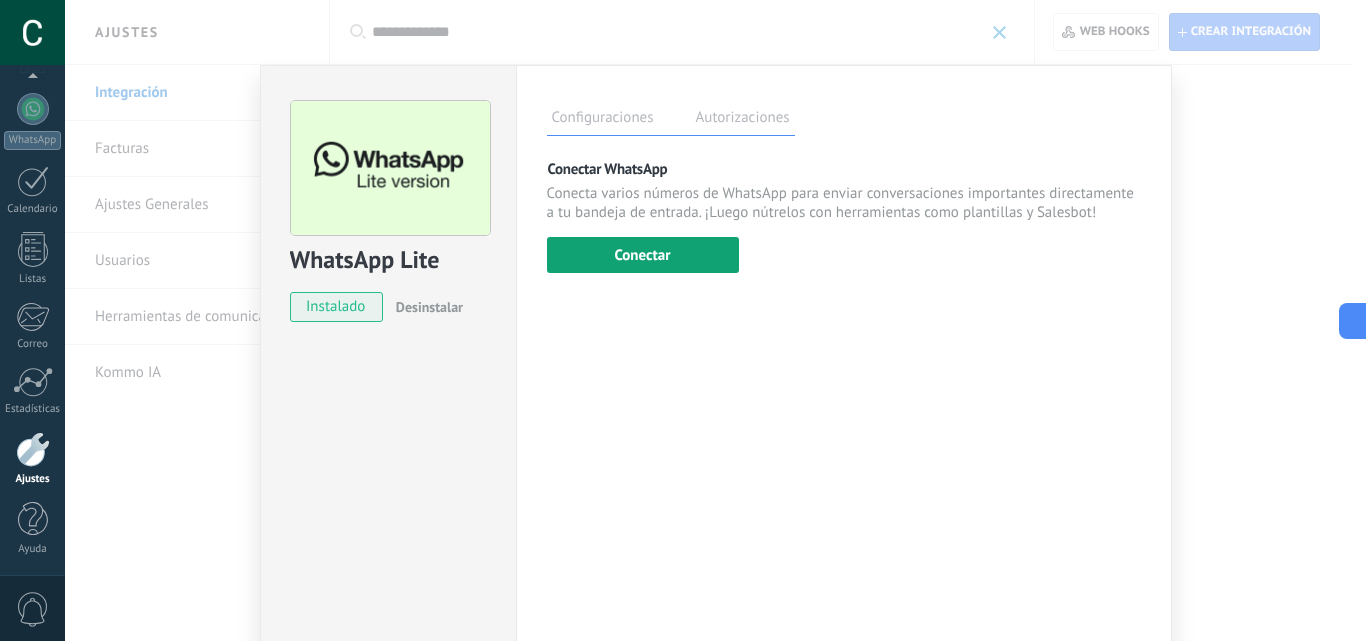click on "Conectar" at bounding box center [643, 255] 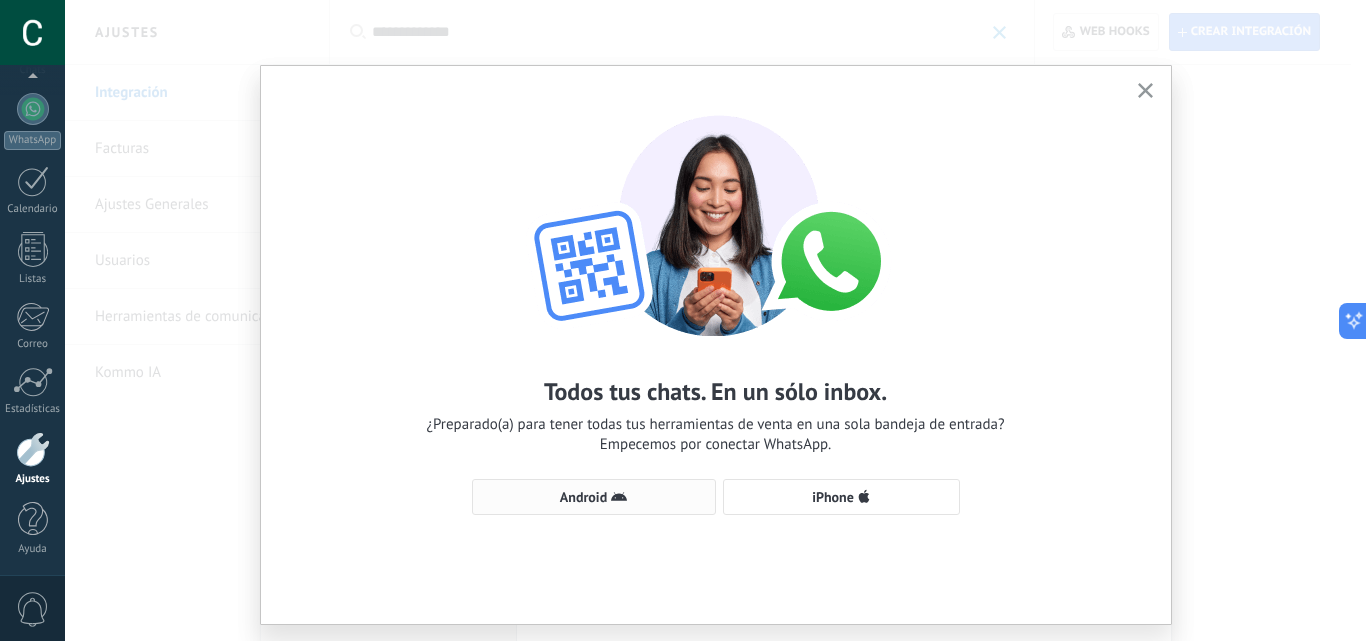click on "Android" at bounding box center [594, 497] 